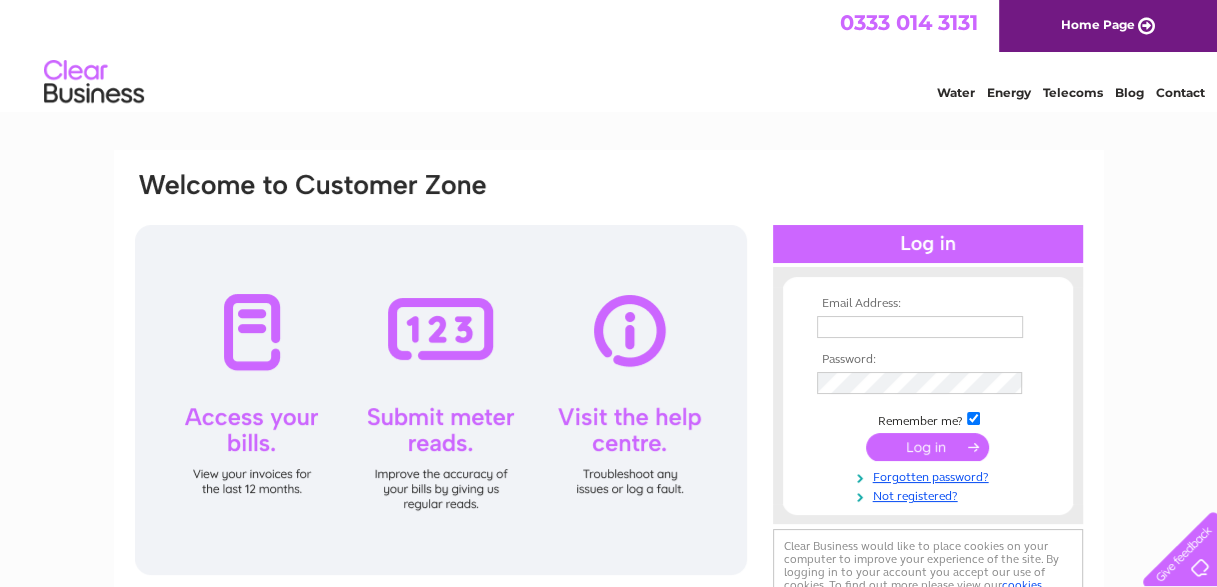 scroll, scrollTop: 0, scrollLeft: 0, axis: both 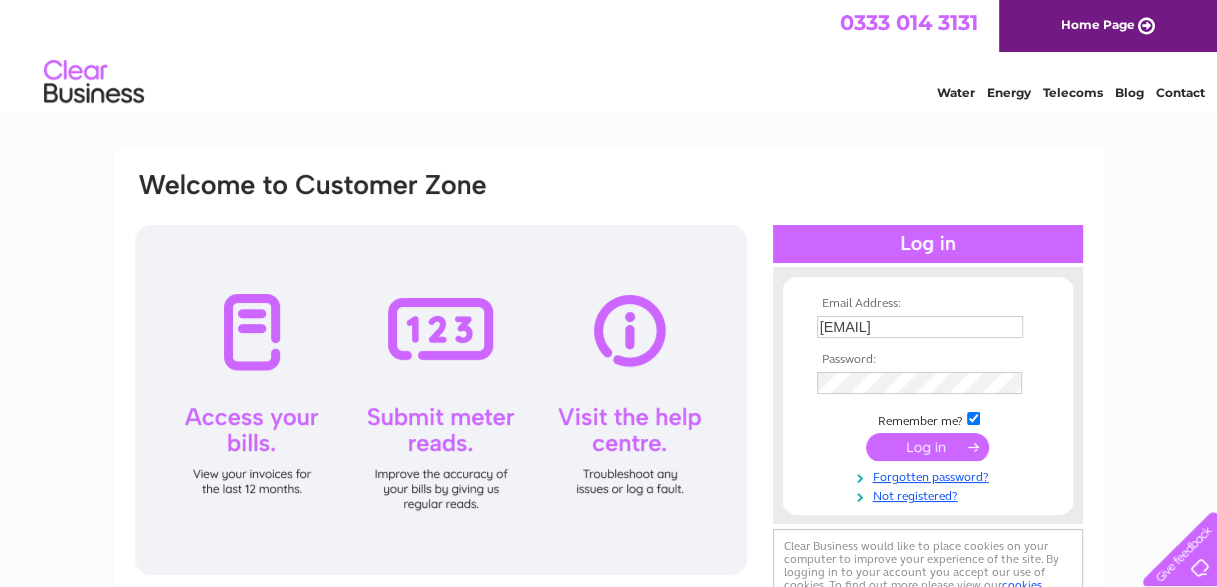 click at bounding box center (927, 447) 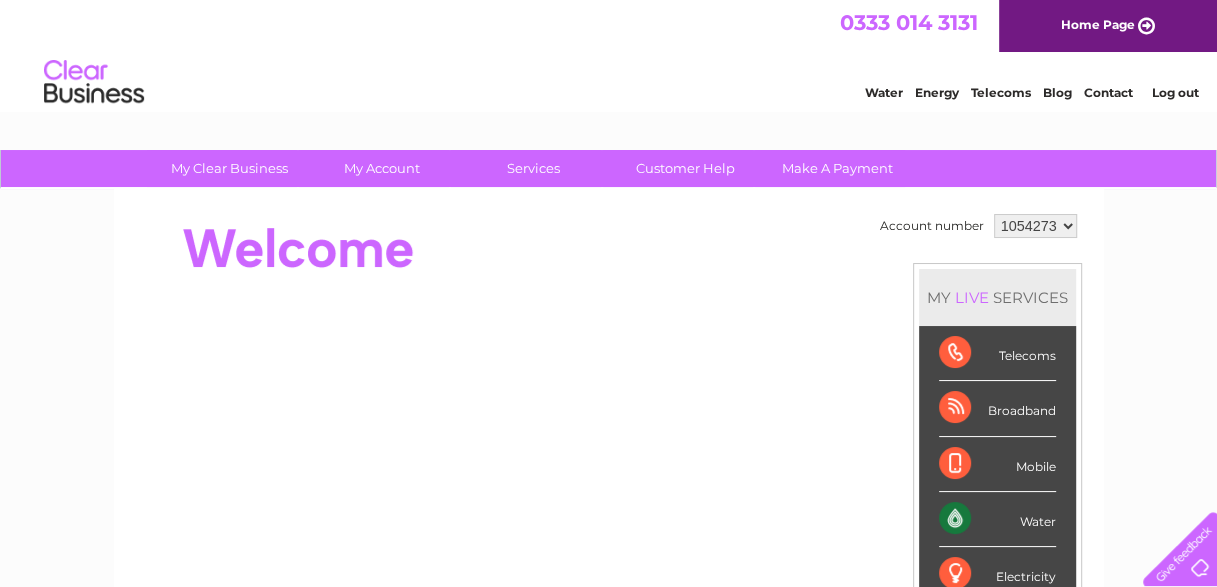 scroll, scrollTop: 0, scrollLeft: 0, axis: both 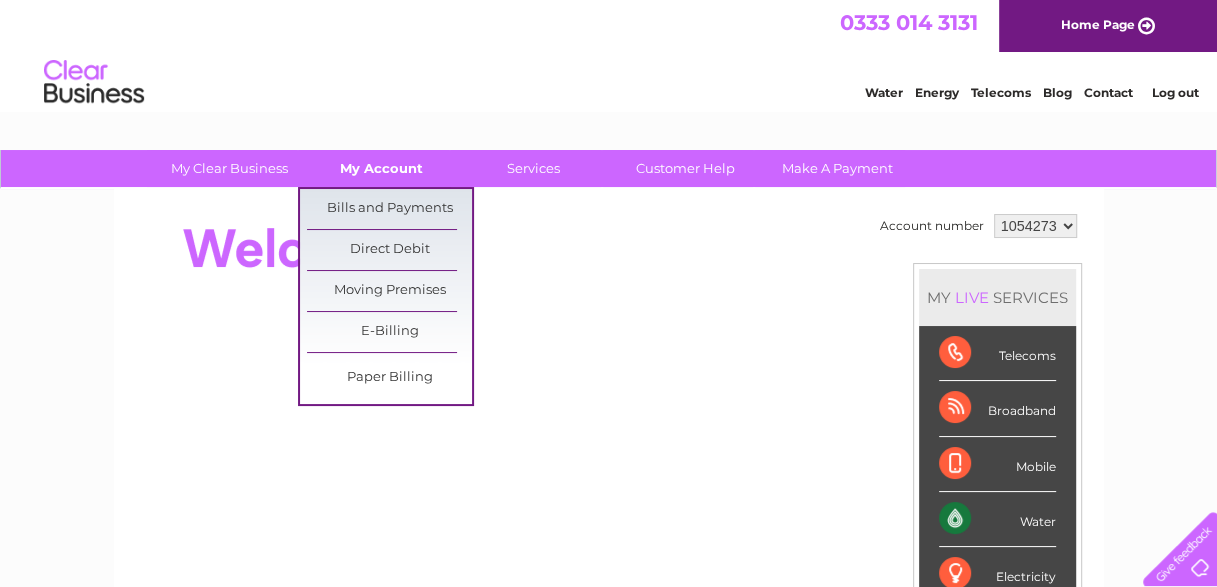 click on "My Account" at bounding box center [381, 168] 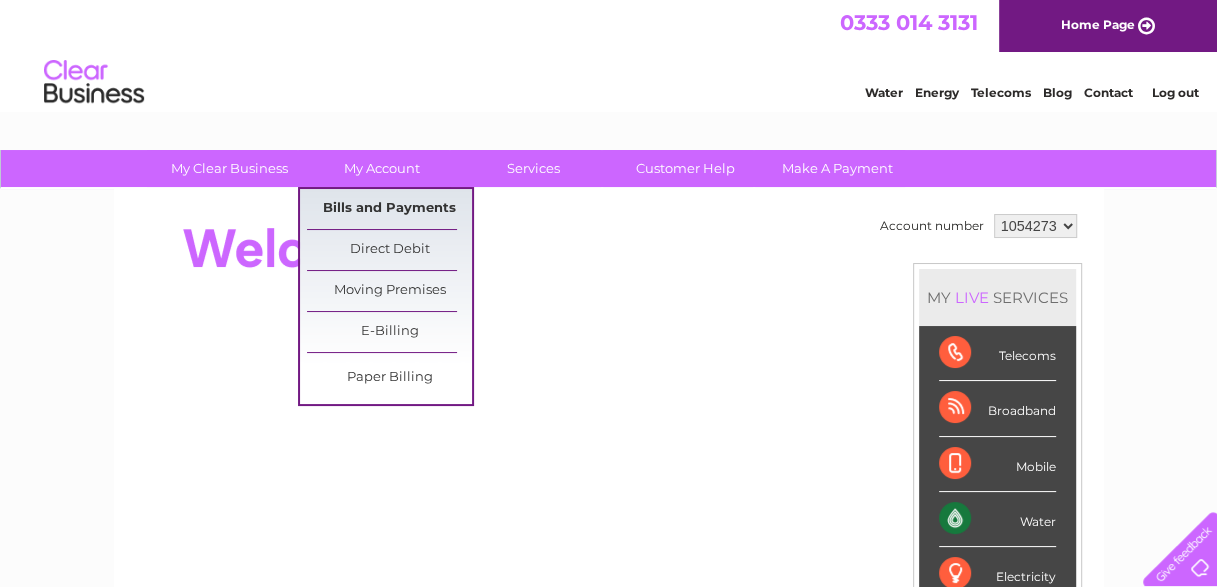 click on "Bills and Payments" at bounding box center (389, 209) 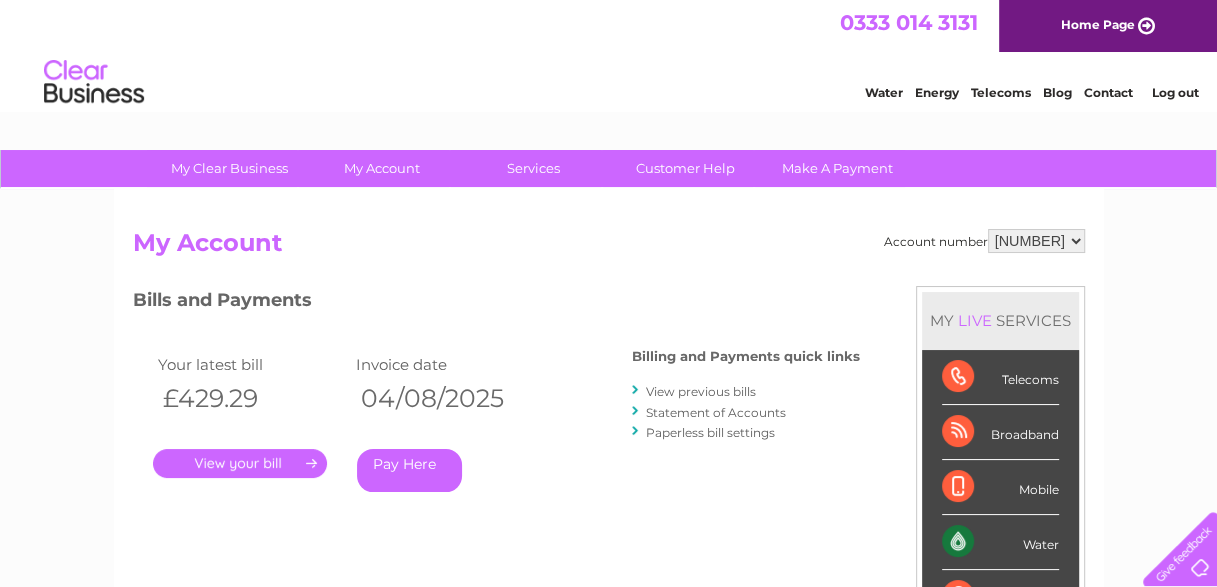 scroll, scrollTop: 0, scrollLeft: 0, axis: both 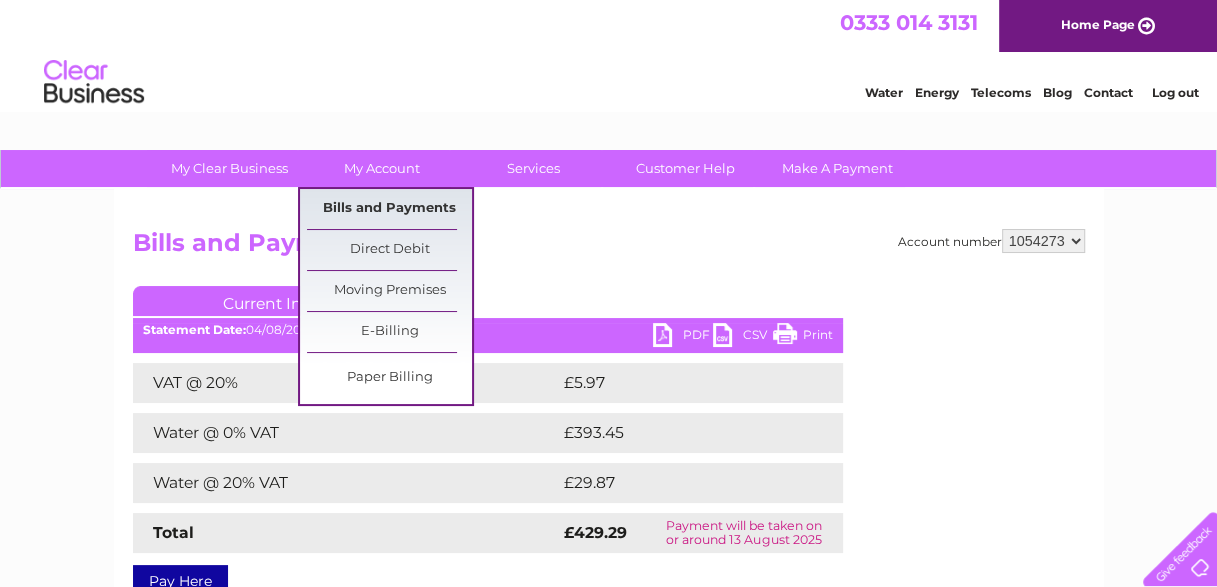 click on "Bills and Payments" at bounding box center (389, 209) 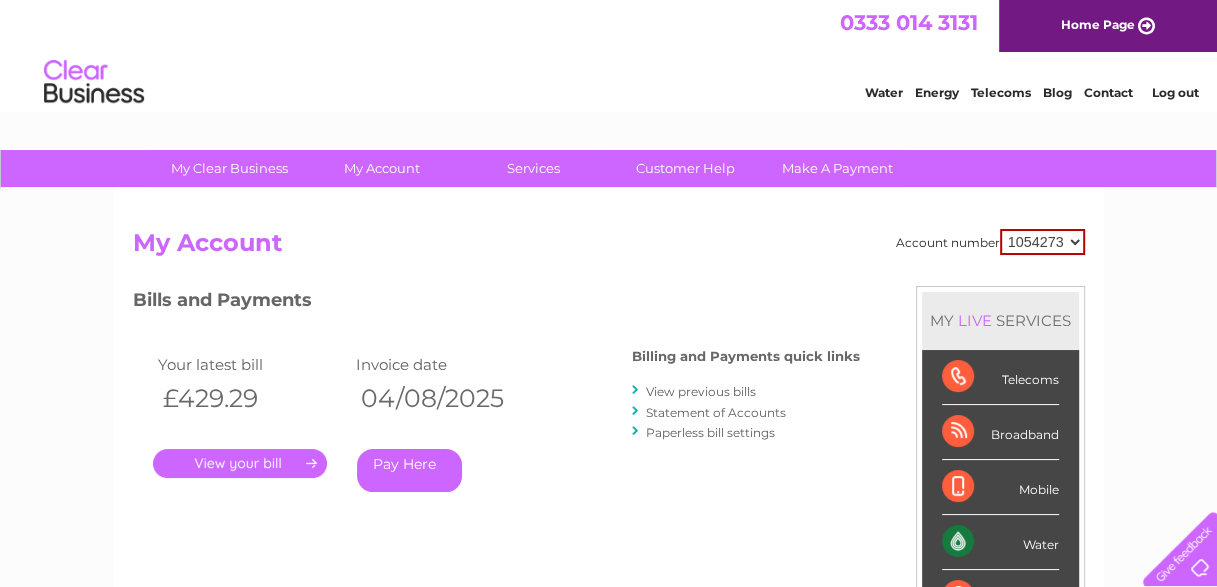 scroll, scrollTop: 0, scrollLeft: 0, axis: both 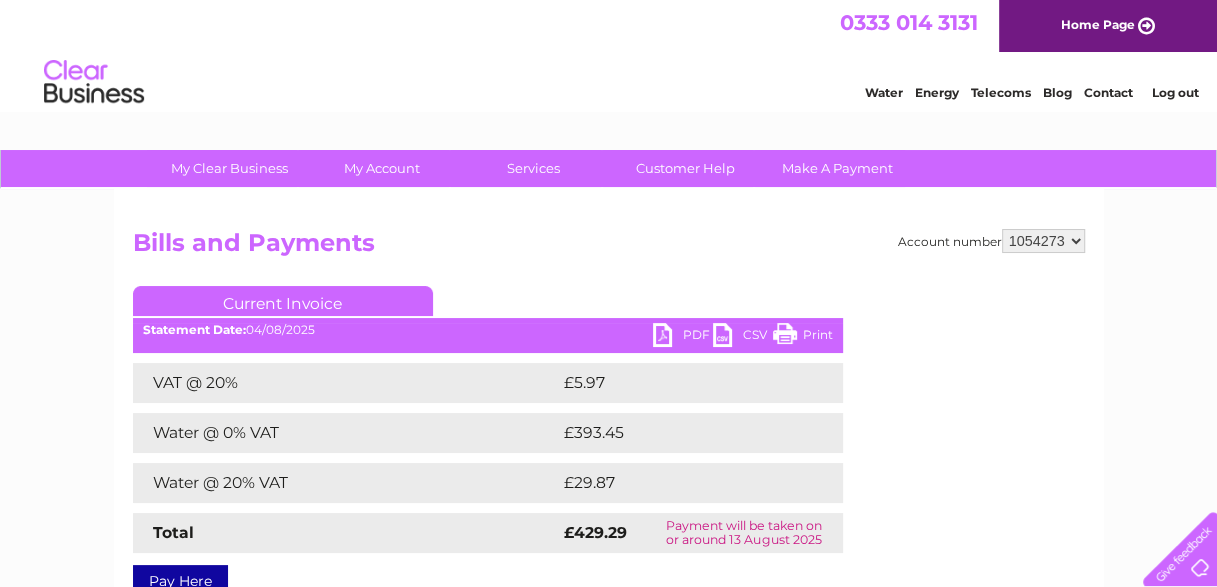click on "CSV" at bounding box center (743, 337) 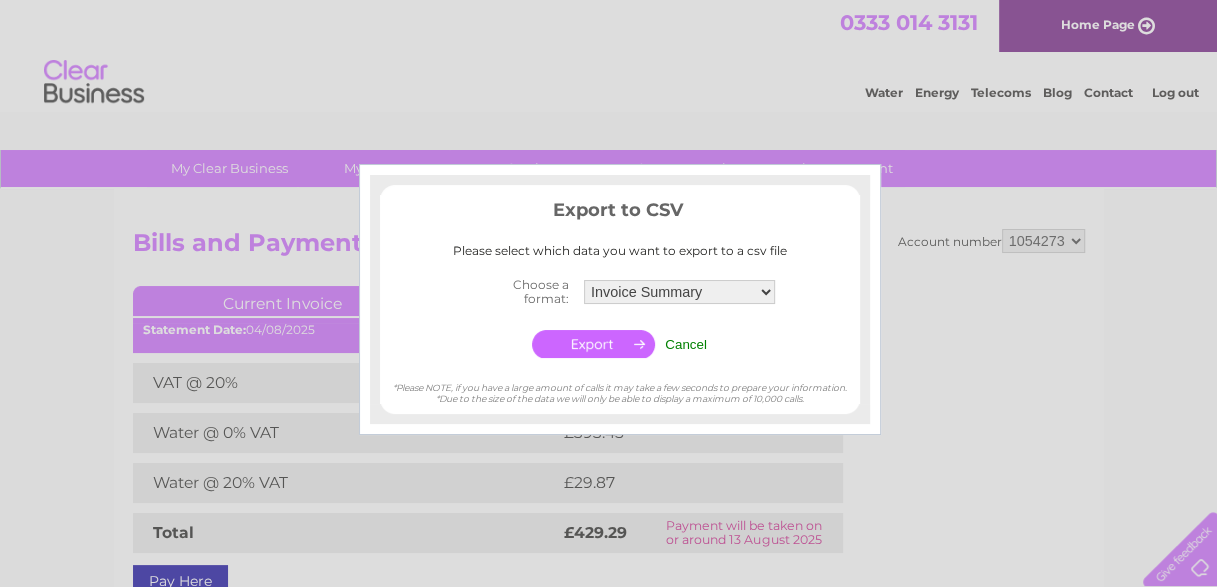 click on "Cancel" at bounding box center [686, 344] 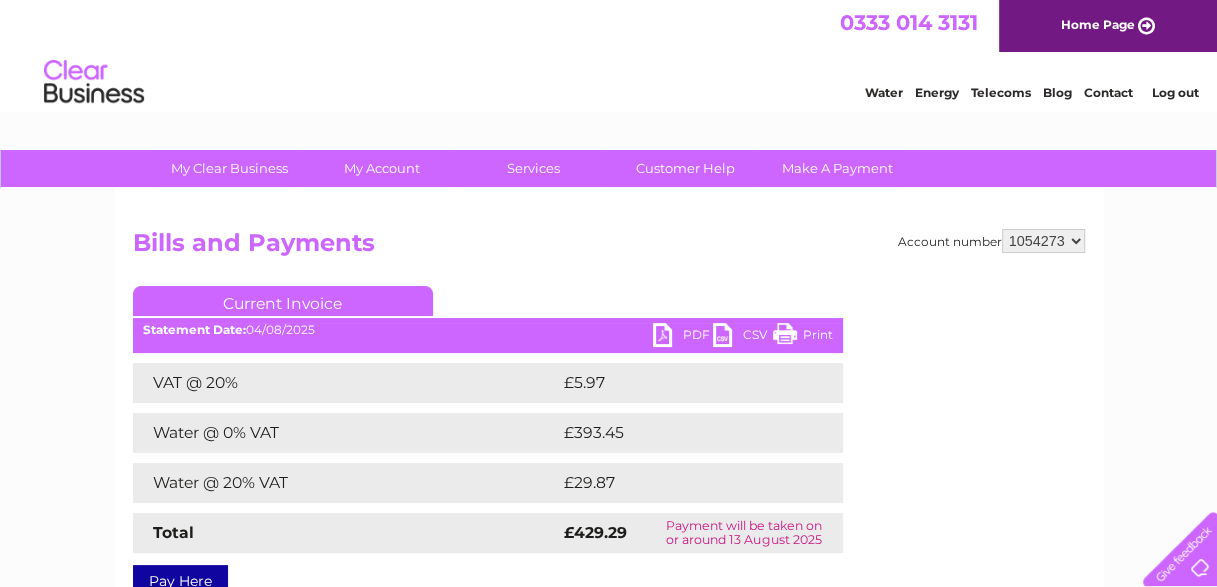 click on "Print" at bounding box center [803, 337] 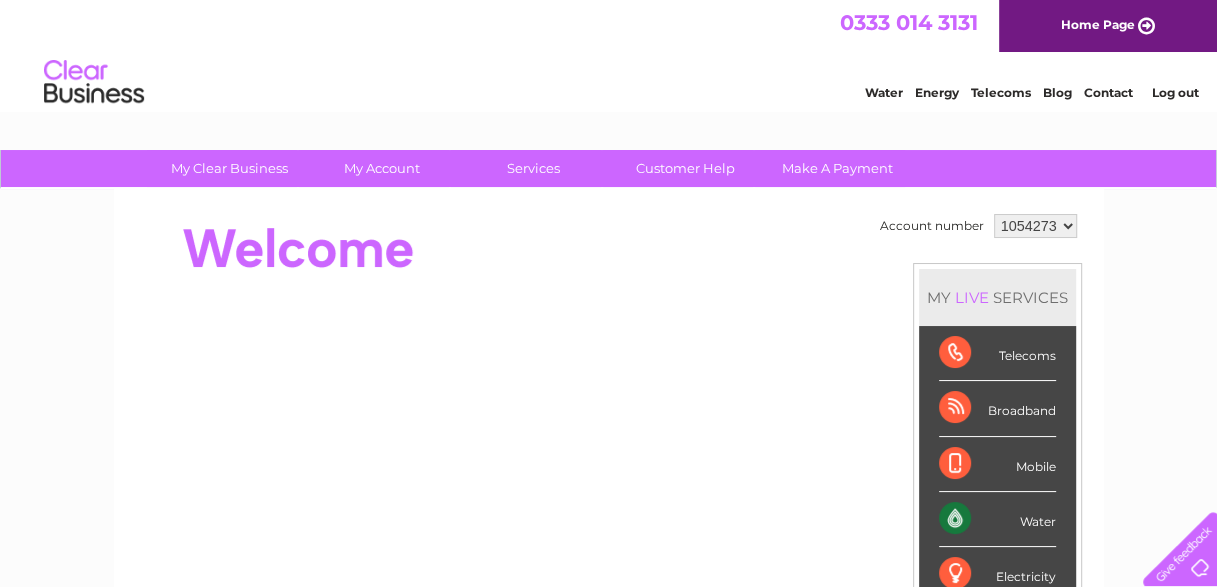 scroll, scrollTop: 0, scrollLeft: 0, axis: both 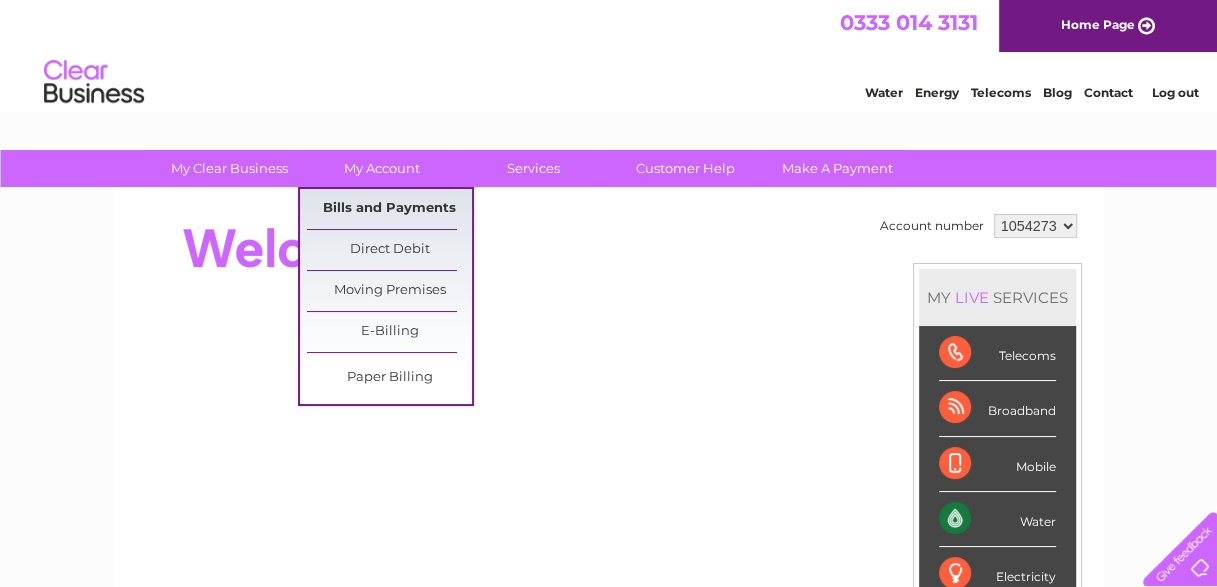 click on "Bills and Payments" at bounding box center [389, 209] 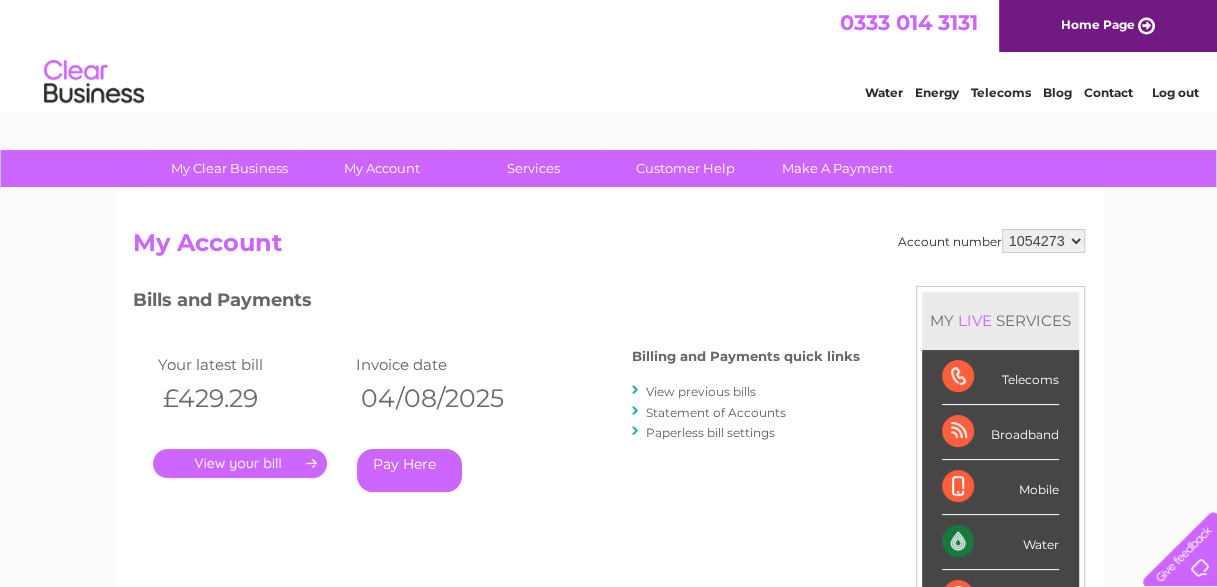 scroll, scrollTop: 0, scrollLeft: 0, axis: both 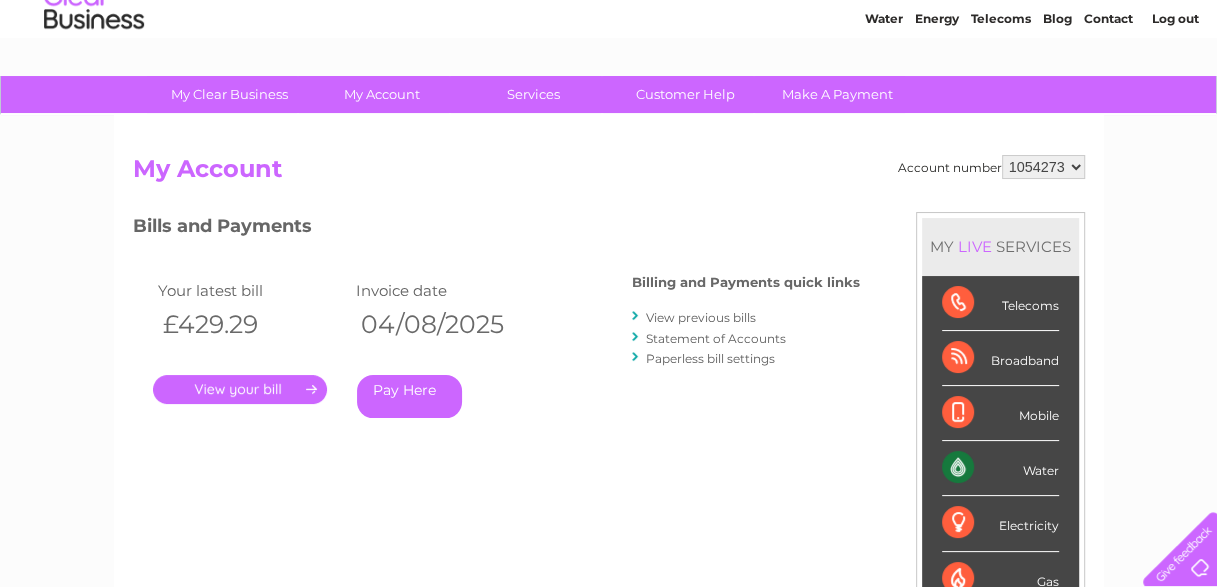 click on "." at bounding box center (240, 389) 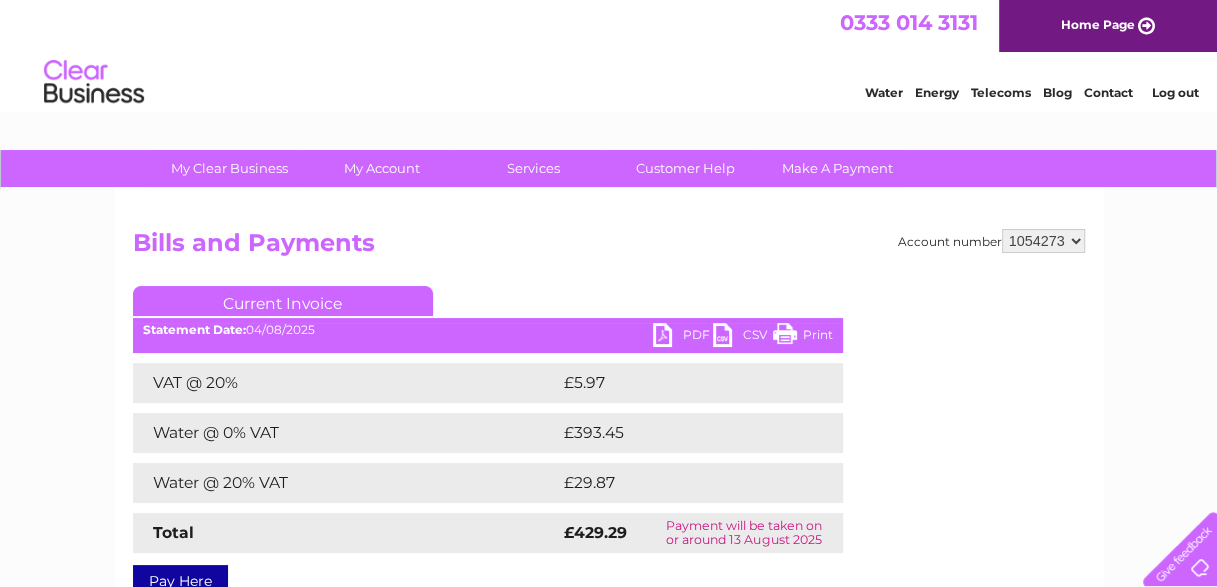 scroll, scrollTop: 0, scrollLeft: 0, axis: both 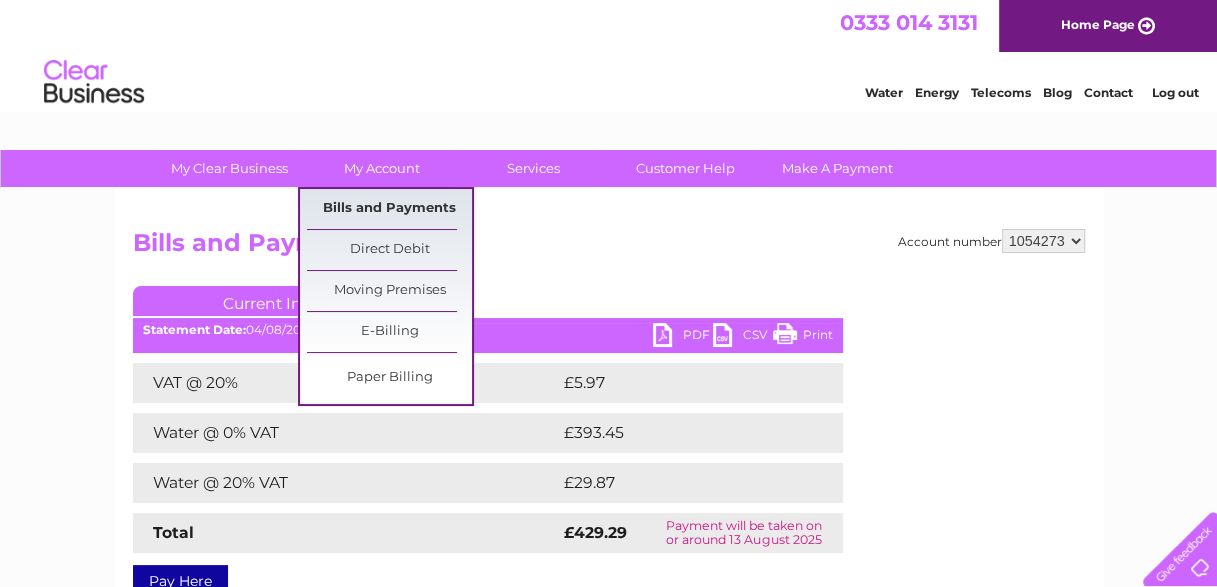 click on "Bills and Payments" at bounding box center (389, 209) 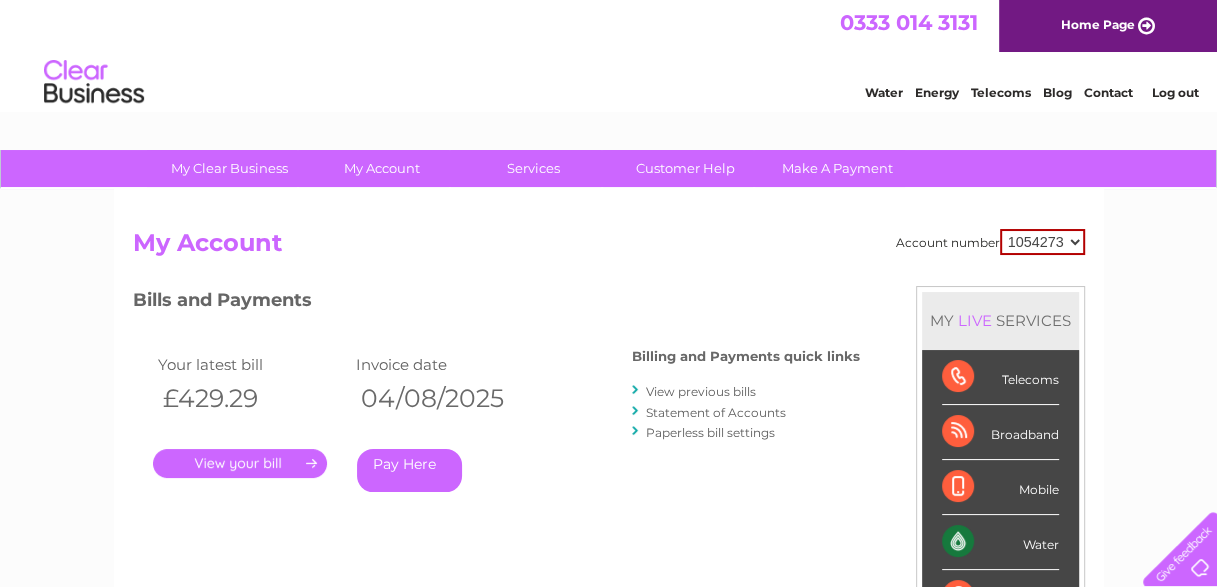 scroll, scrollTop: 0, scrollLeft: 0, axis: both 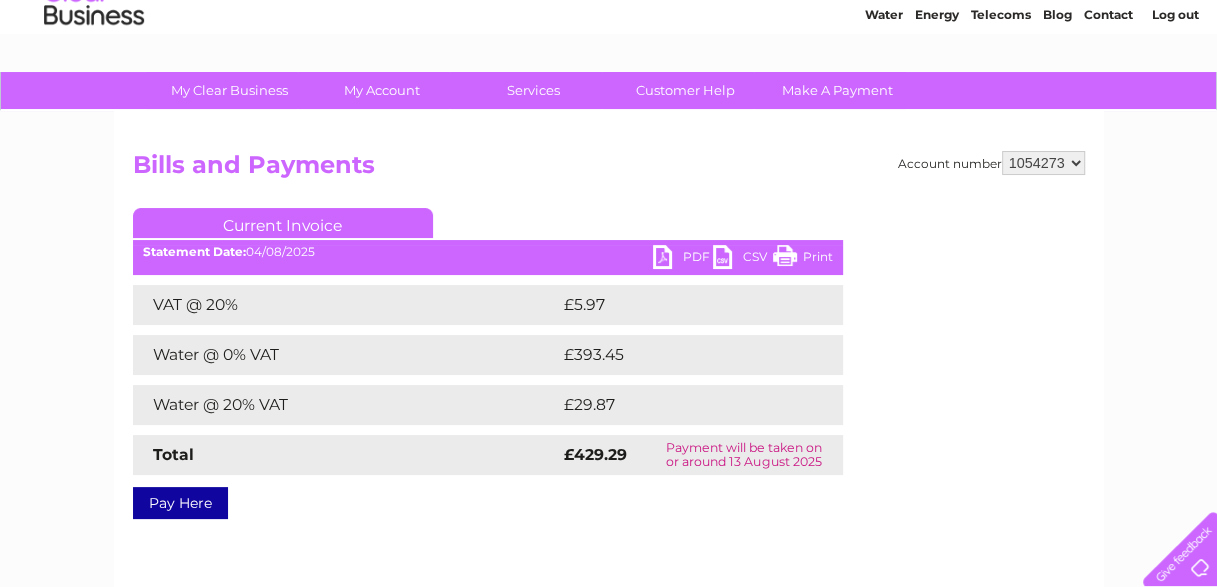 click on "PDF" at bounding box center [683, 259] 